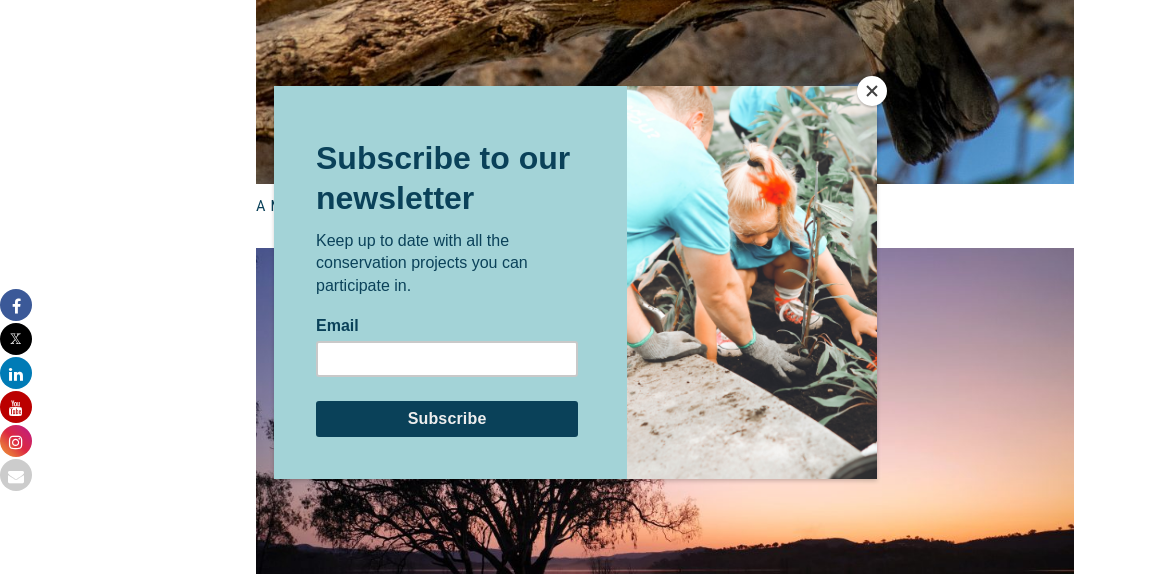 scroll, scrollTop: 3224, scrollLeft: 0, axis: vertical 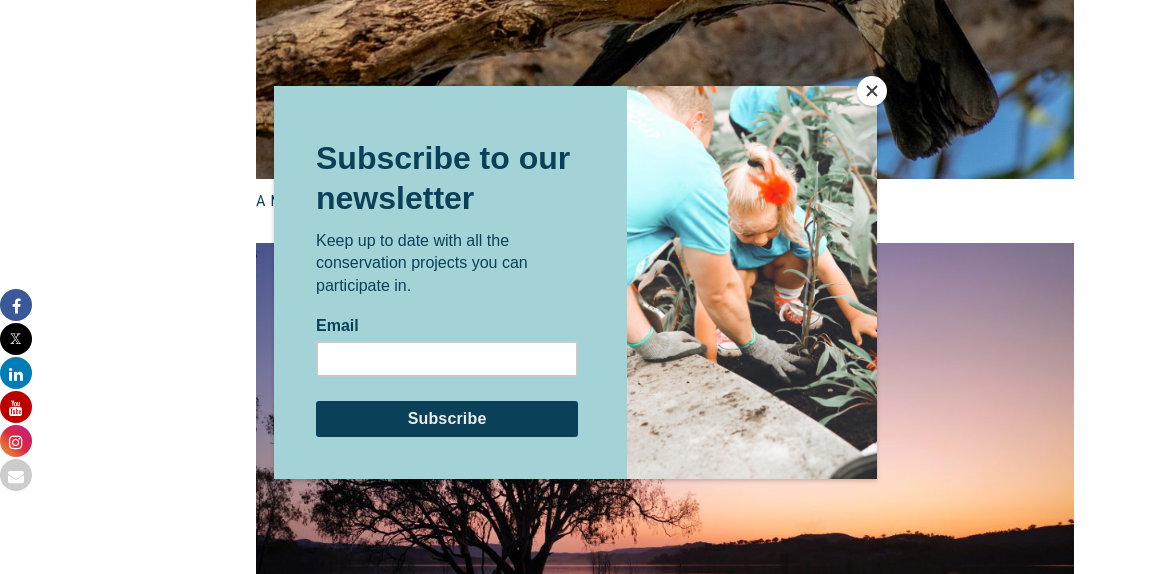 click at bounding box center (872, 91) 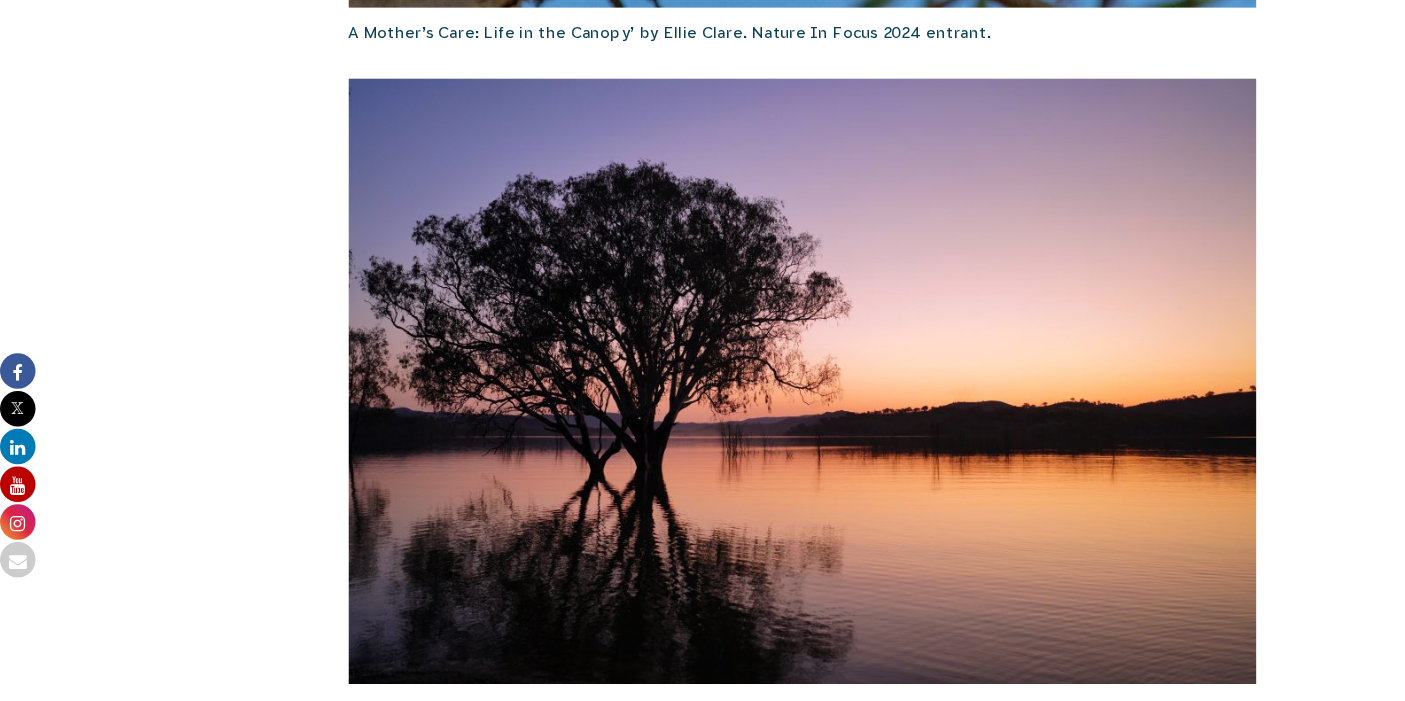 scroll, scrollTop: 3395, scrollLeft: 0, axis: vertical 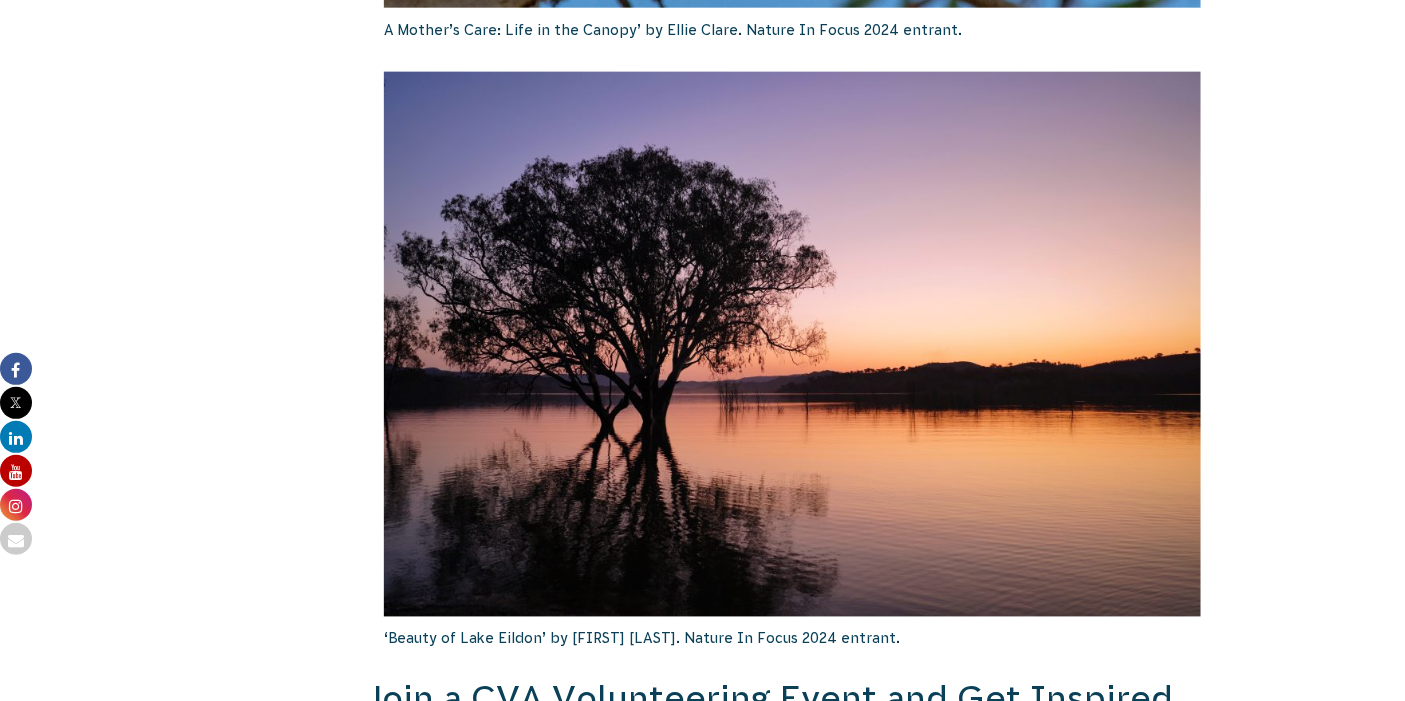 click on "About Us
Our Priorities
Reconciliation
Impact
Our Board
Our People
Careers
CVA history
Safety
Contact
What We Do
Biodiversity & Threatened Species
Nature Blocks
Nature Stewardship
Nature Ambassadors
Citizen Science
Ocean, Wetlands & Rivers" at bounding box center (702, 310) 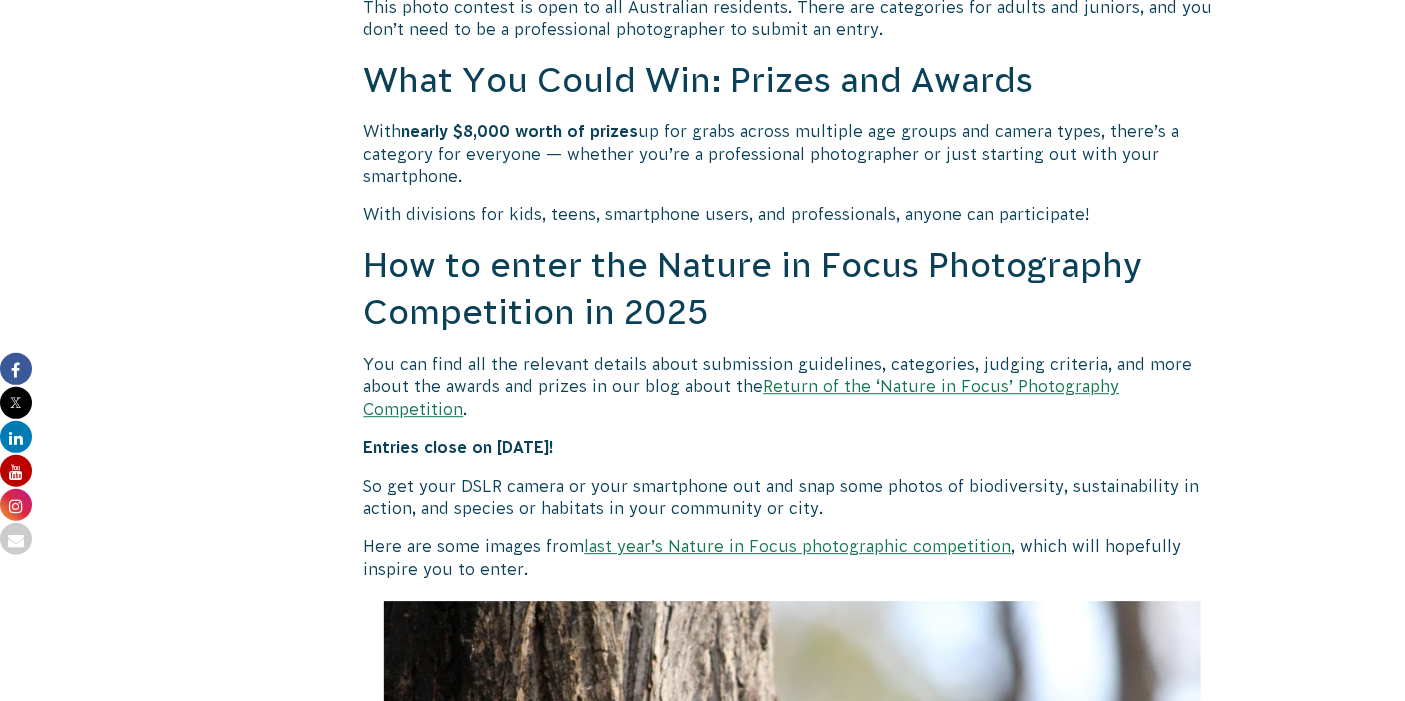 scroll, scrollTop: 1598, scrollLeft: 0, axis: vertical 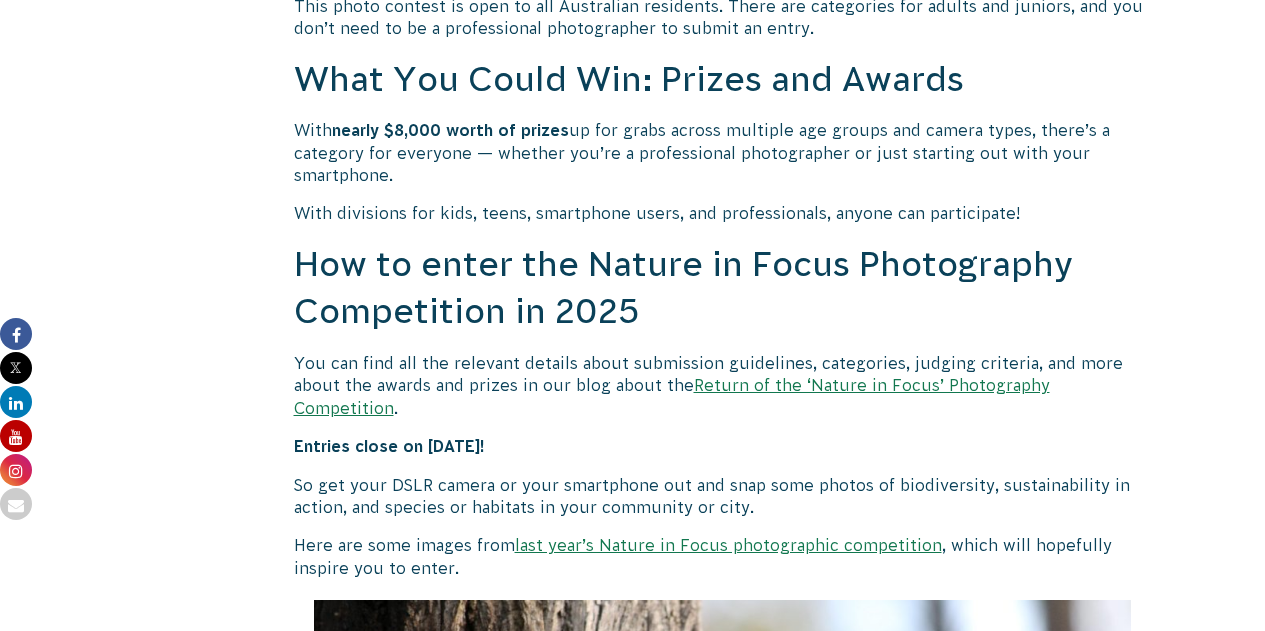 click on "Enter the Nature in Focus Photography Competition 2025
Do you have a passion for photography and a love for nature? Conservation Volunteers Australia is thrilled to bring back the  Nature in Focus Photography Competition for 2025 !
This is your chance to showcase the beauty of Australia’s biodiversity, landscapes, and conservation efforts – and be in the running to win a share in nearly $8,000 in prizes.
Pollen Face’ by Darren Weinert. Nature In Focus 2024 entrant.
Reasons to Enter
Nature in Focus isn’t just about taking stunning photos — it’s about telling the stories of our wild places, native species, and the people protecting them. From a kangaroo in your local park to an early morning coastline, every photo has the power to inspire.
This photo contest is open to all Australian residents. There are categories for adults and juniors, and you don’t need to be a professional photographer to submit an entry.
What You Could Win: Prizes and Awards
With
." at bounding box center (723, 1766) 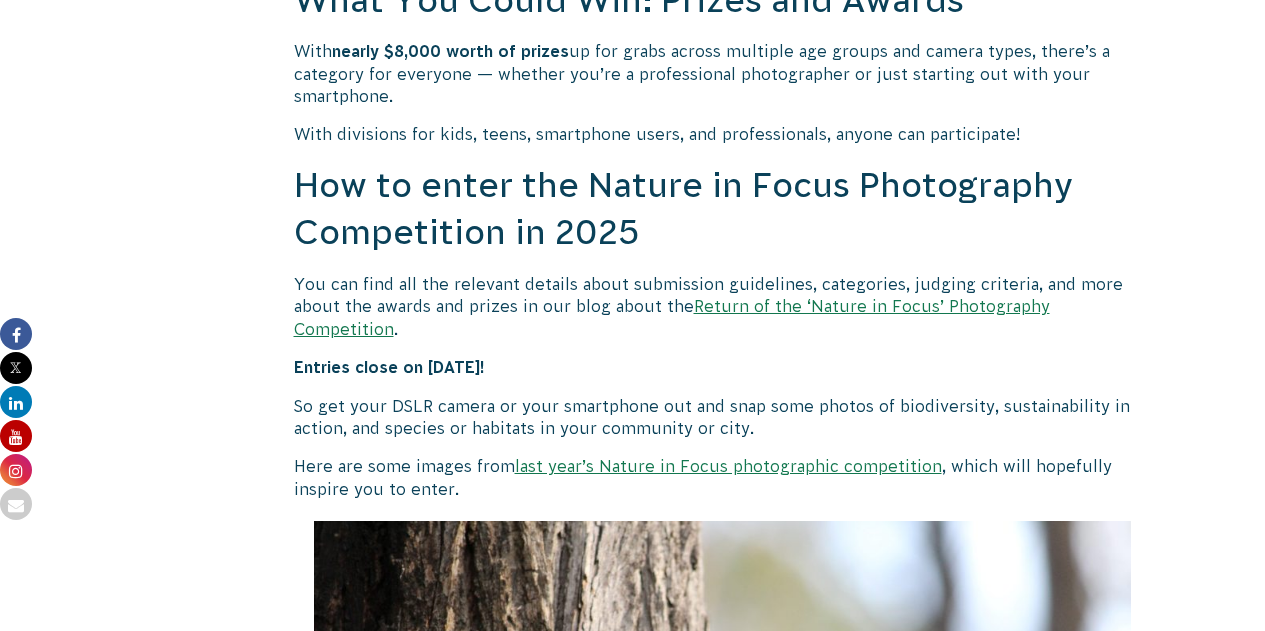 scroll, scrollTop: 1679, scrollLeft: 0, axis: vertical 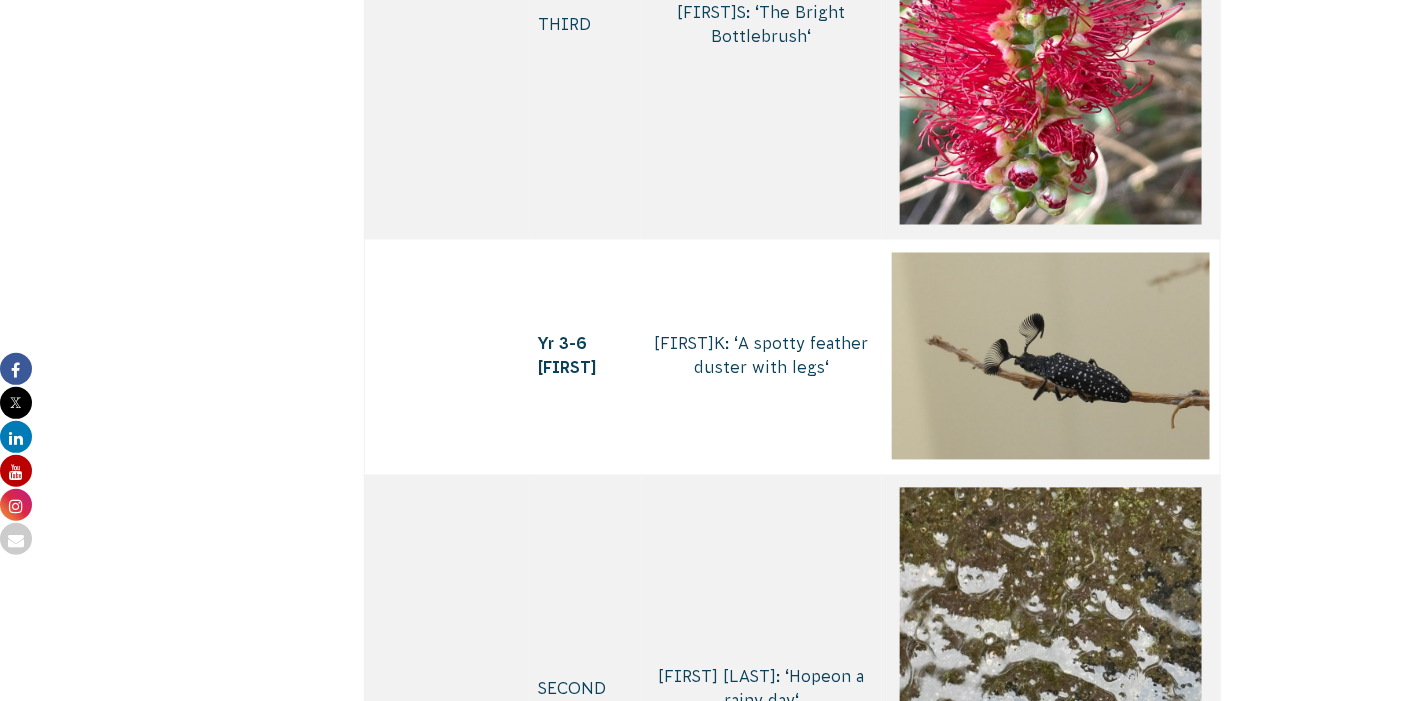 click at bounding box center [1051, 356] 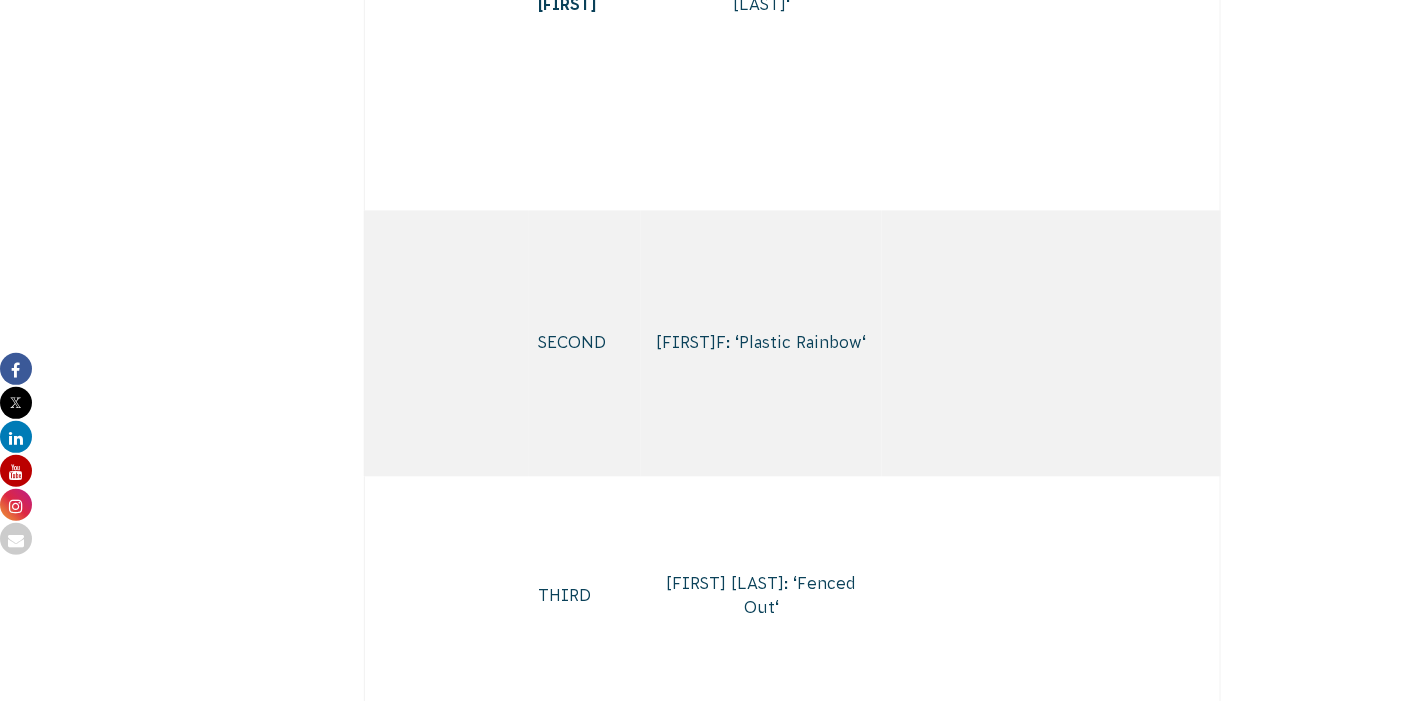 scroll, scrollTop: 8874, scrollLeft: 0, axis: vertical 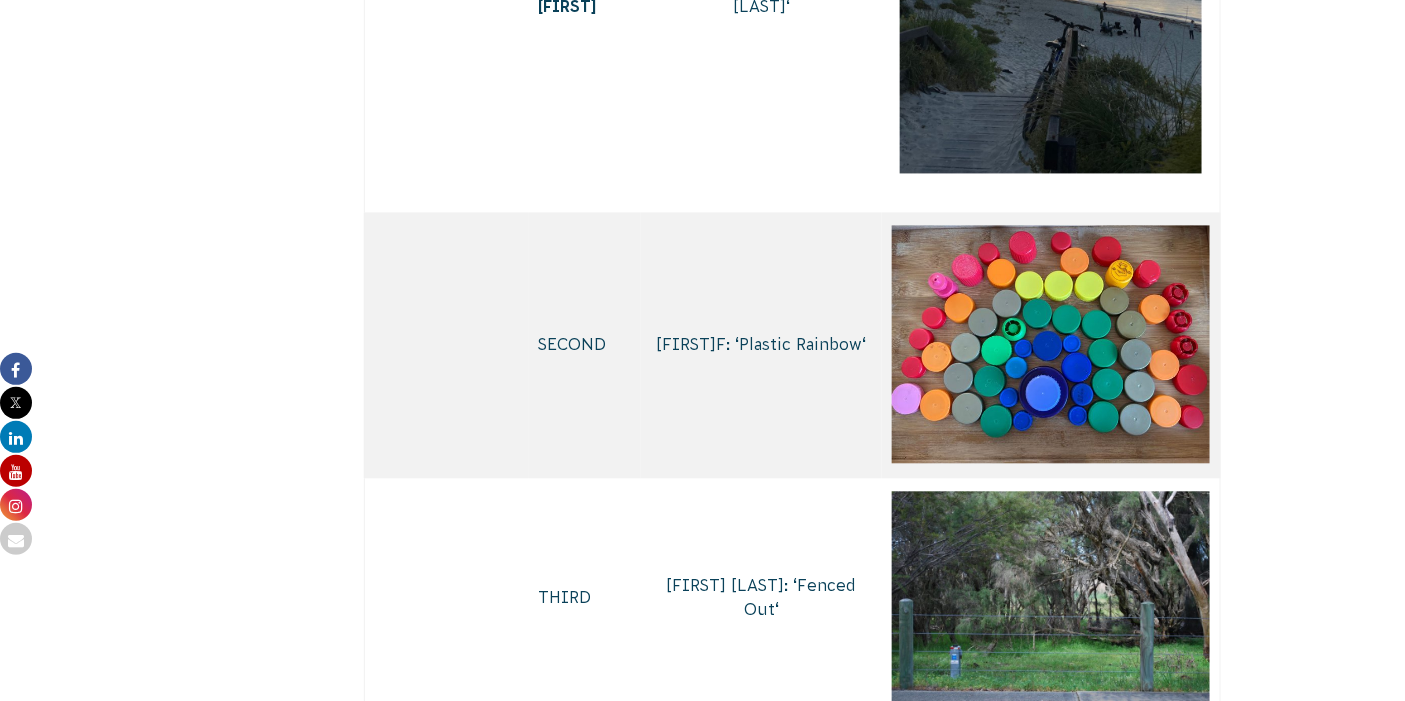 click at bounding box center [446, 345] 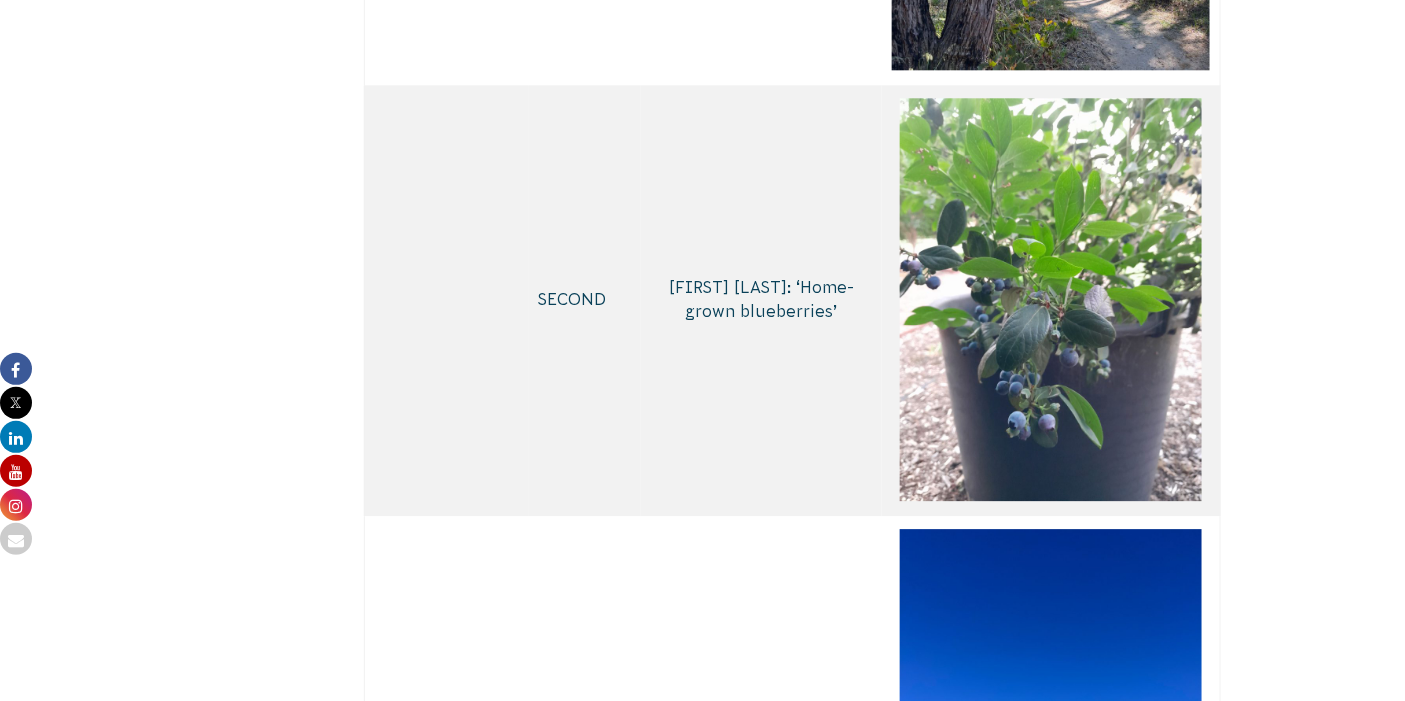 scroll, scrollTop: 6741, scrollLeft: 0, axis: vertical 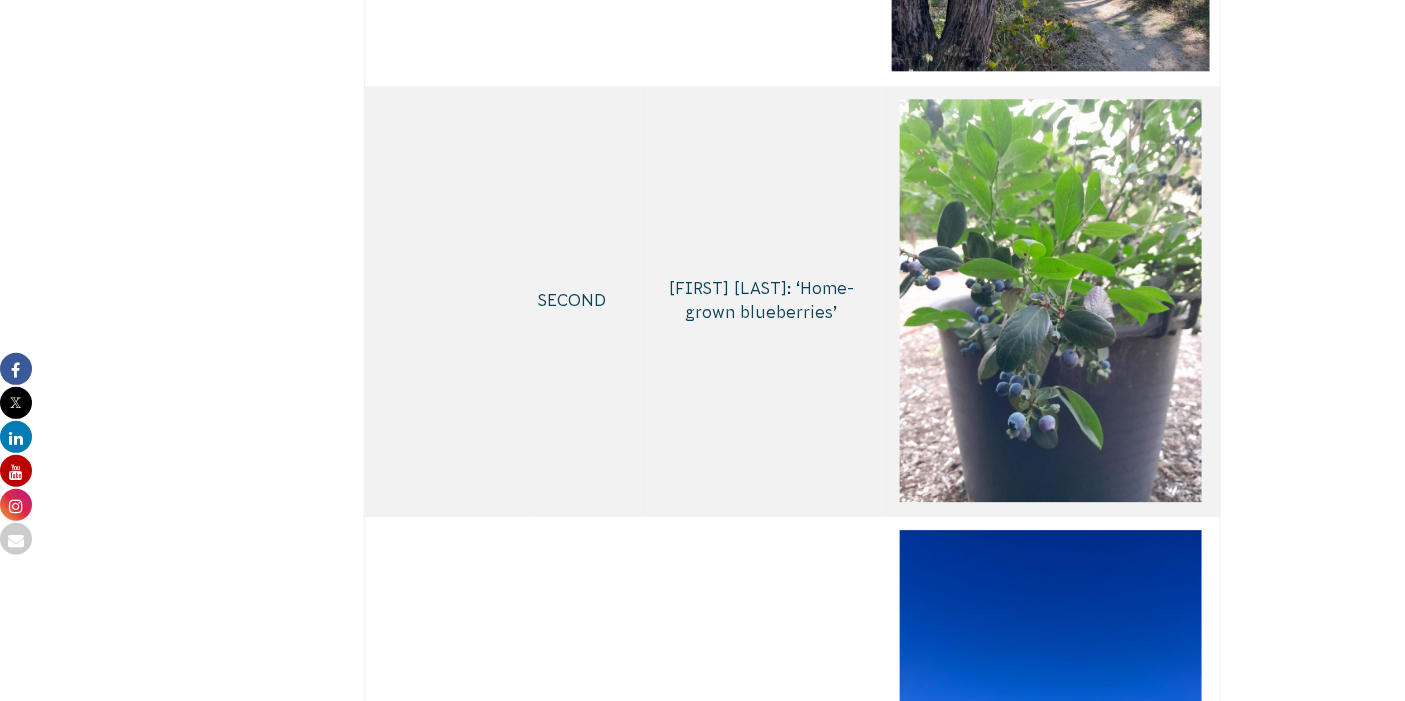 click on "[FIRST] [LAST]: ‘ Home-grown blueberries’" at bounding box center [761, 300] 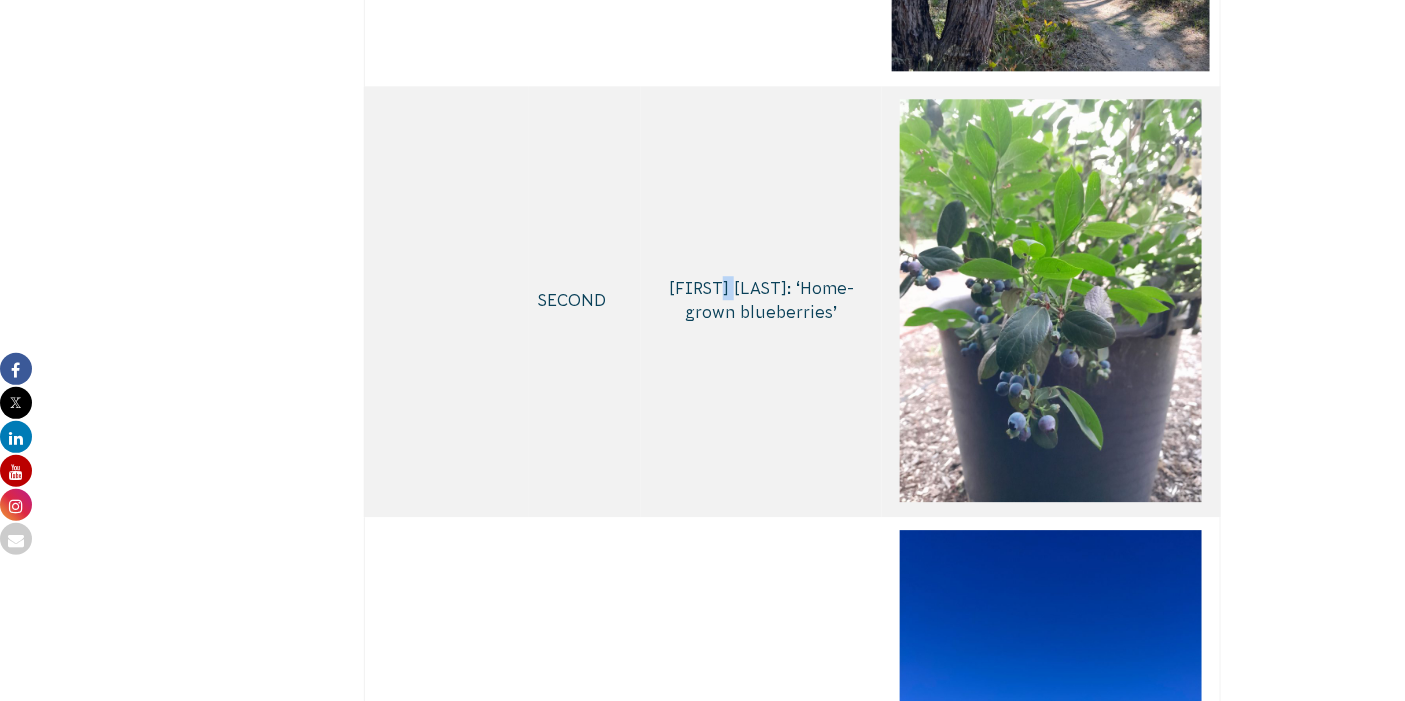 click on "[FIRST] [LAST]: ‘ Home-grown blueberries’" at bounding box center (761, 300) 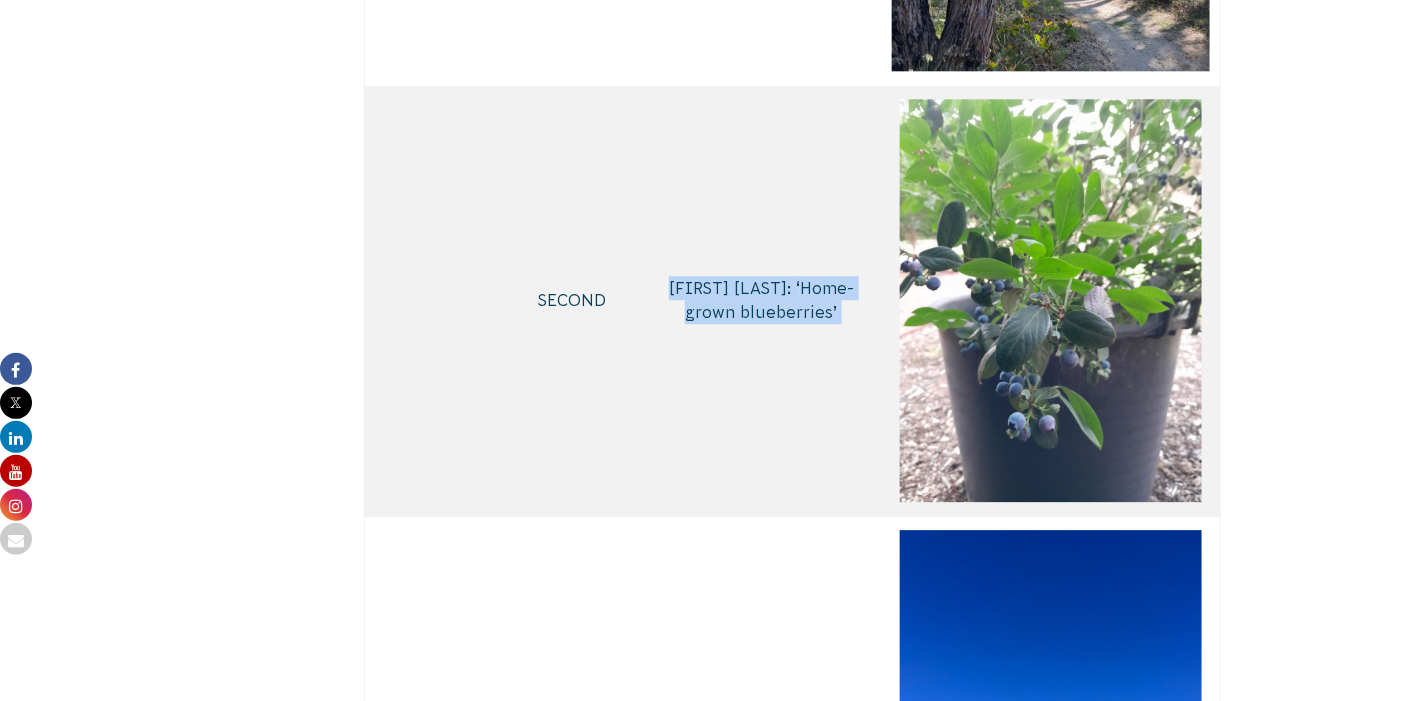 click on "[FIRST] [LAST]: ‘ Home-grown blueberries’" at bounding box center [761, 300] 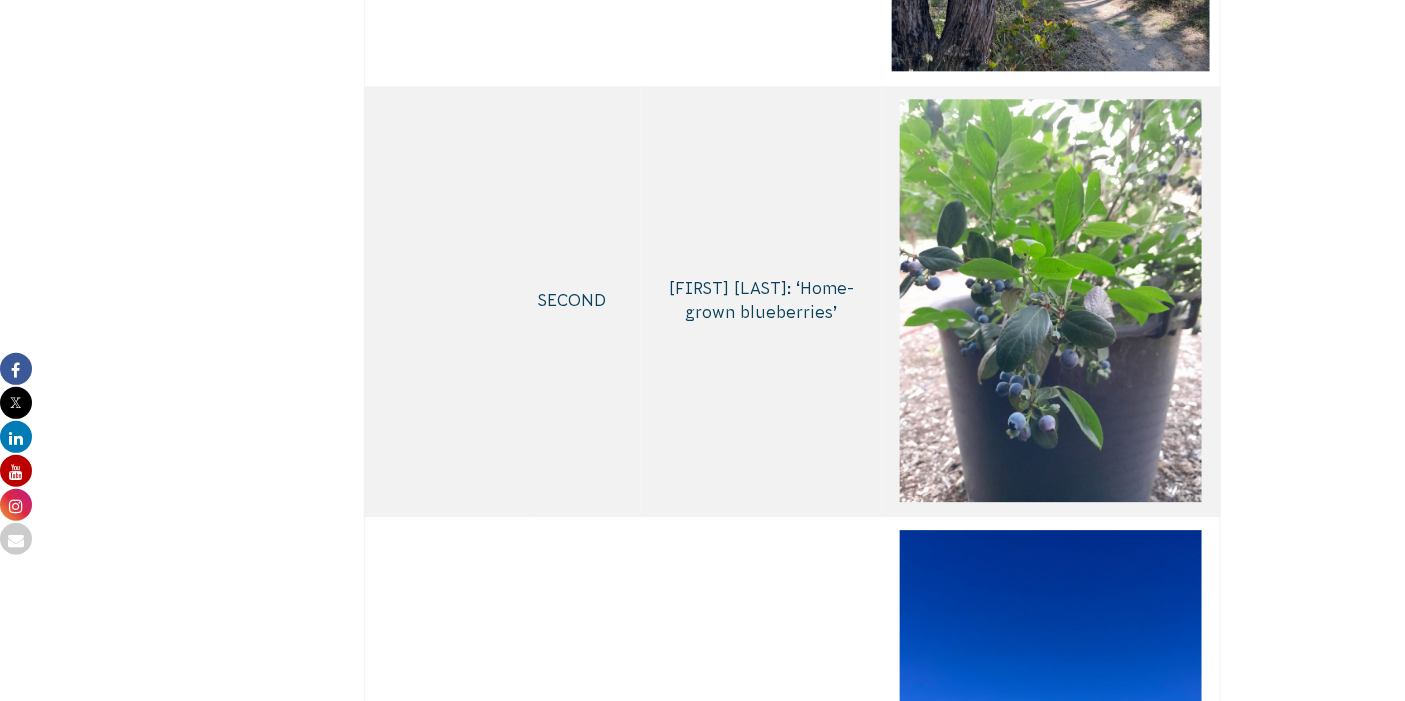 click at bounding box center (446, 301) 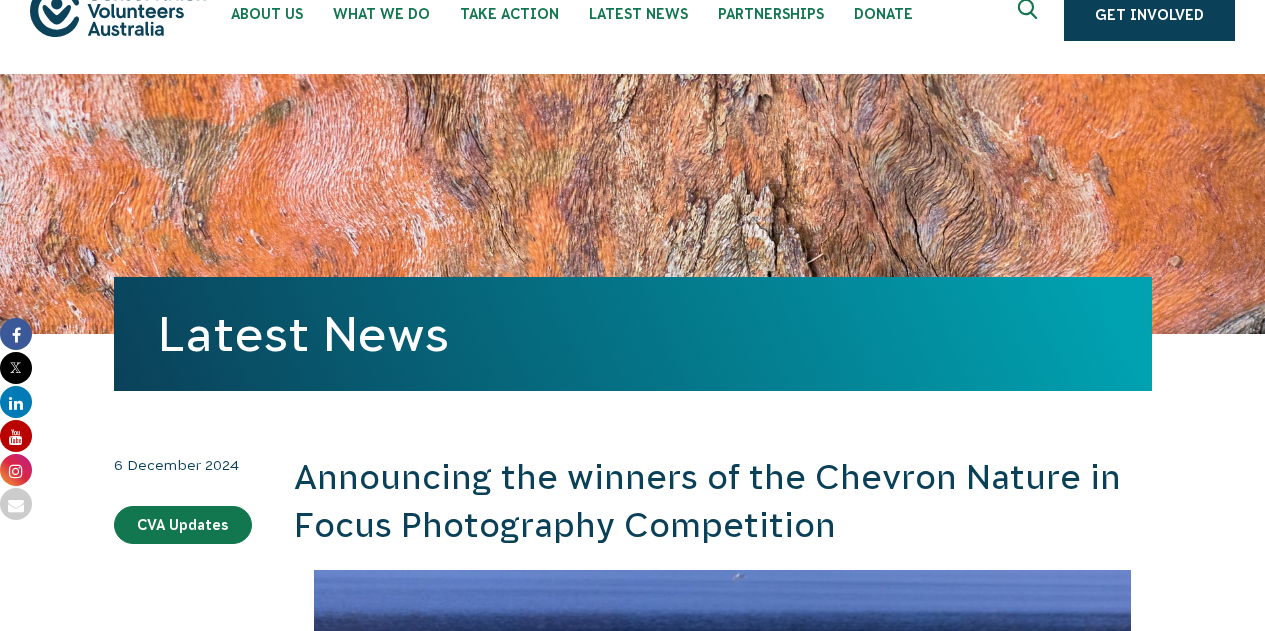 scroll, scrollTop: 39, scrollLeft: 0, axis: vertical 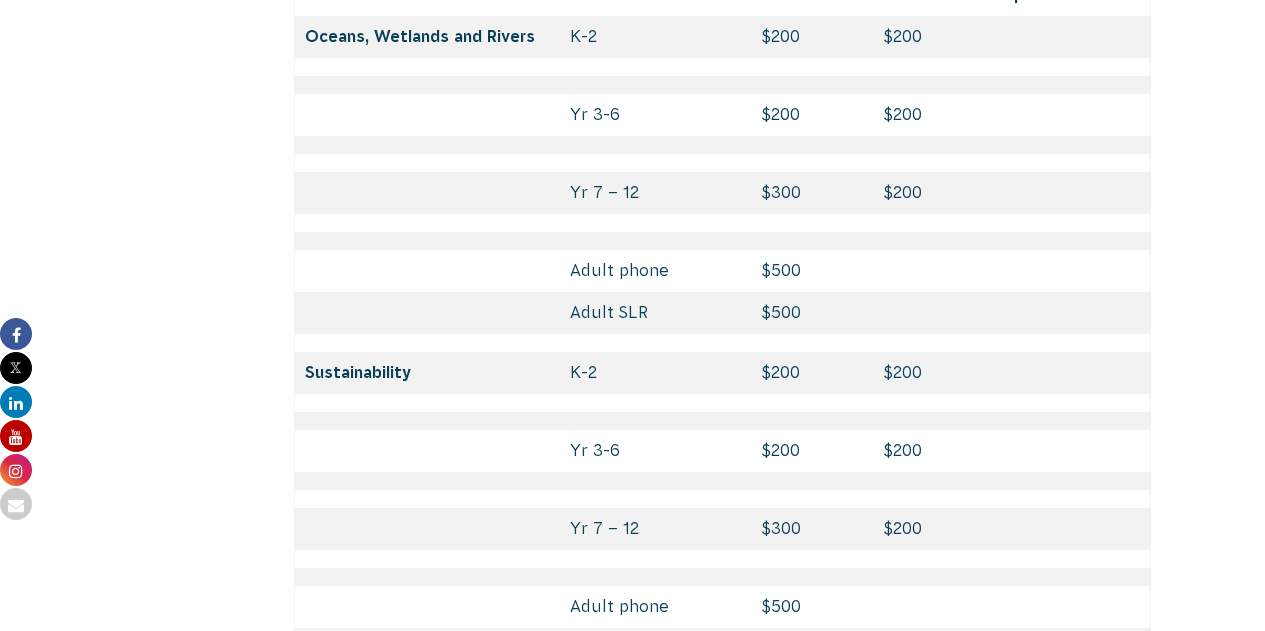 click on "$500" at bounding box center [813, 271] 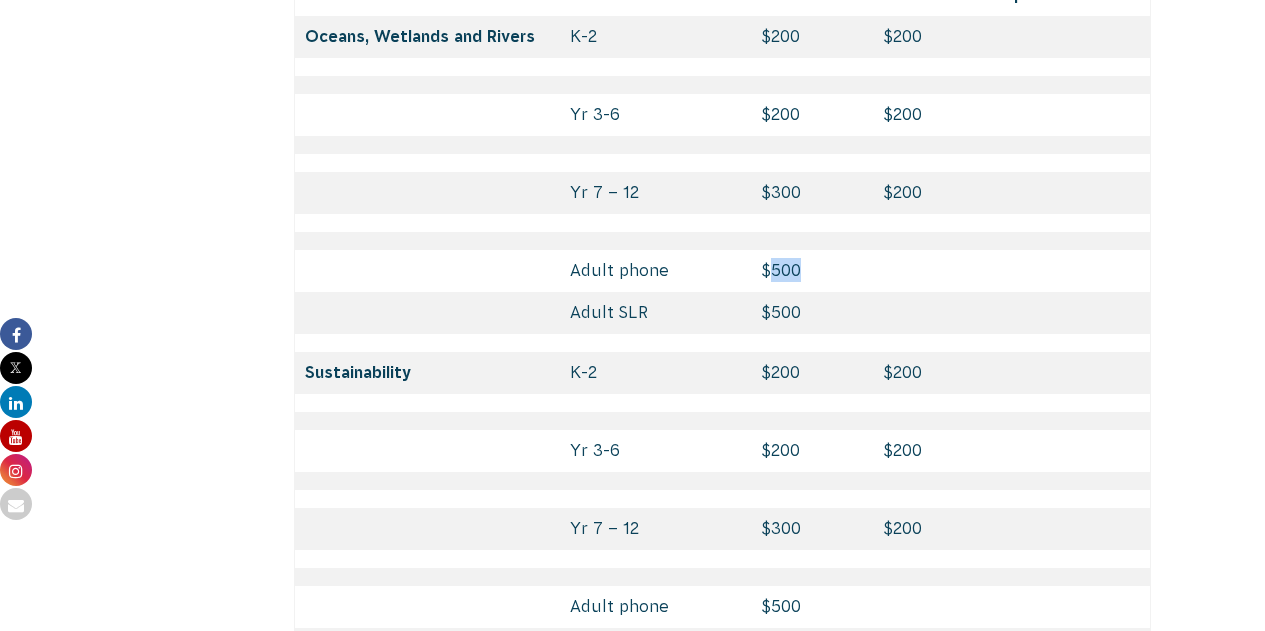 click on "$500" at bounding box center [813, 271] 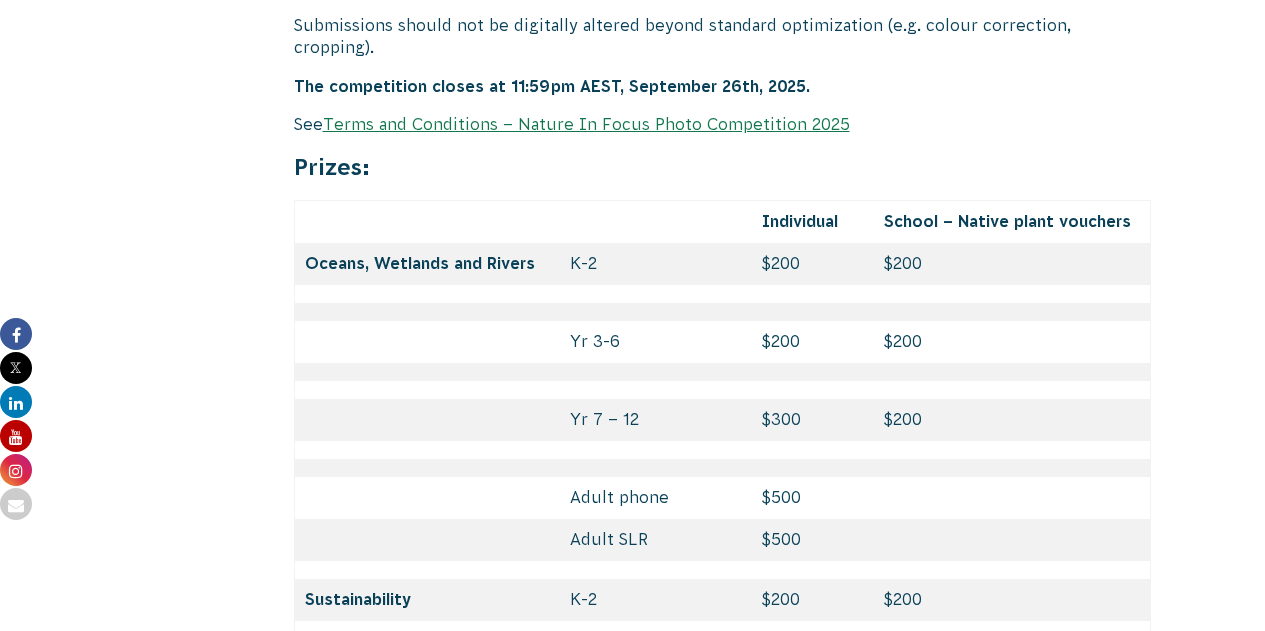 scroll, scrollTop: 8440, scrollLeft: 0, axis: vertical 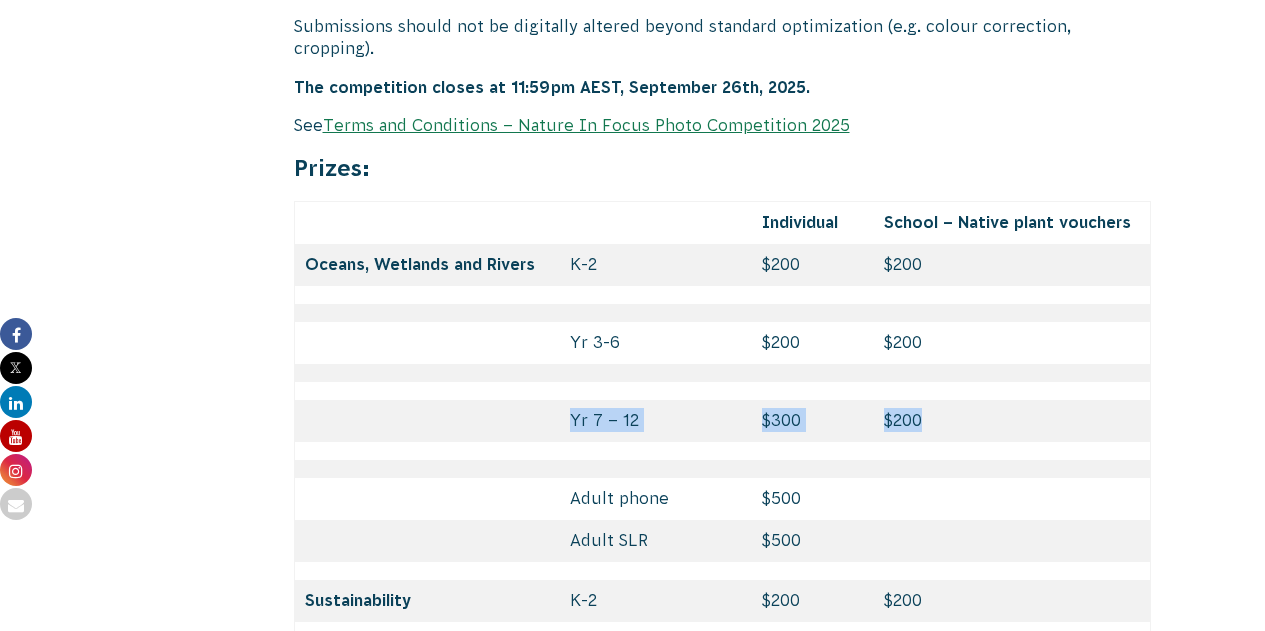 drag, startPoint x: 928, startPoint y: 394, endPoint x: 748, endPoint y: 346, distance: 186.2901 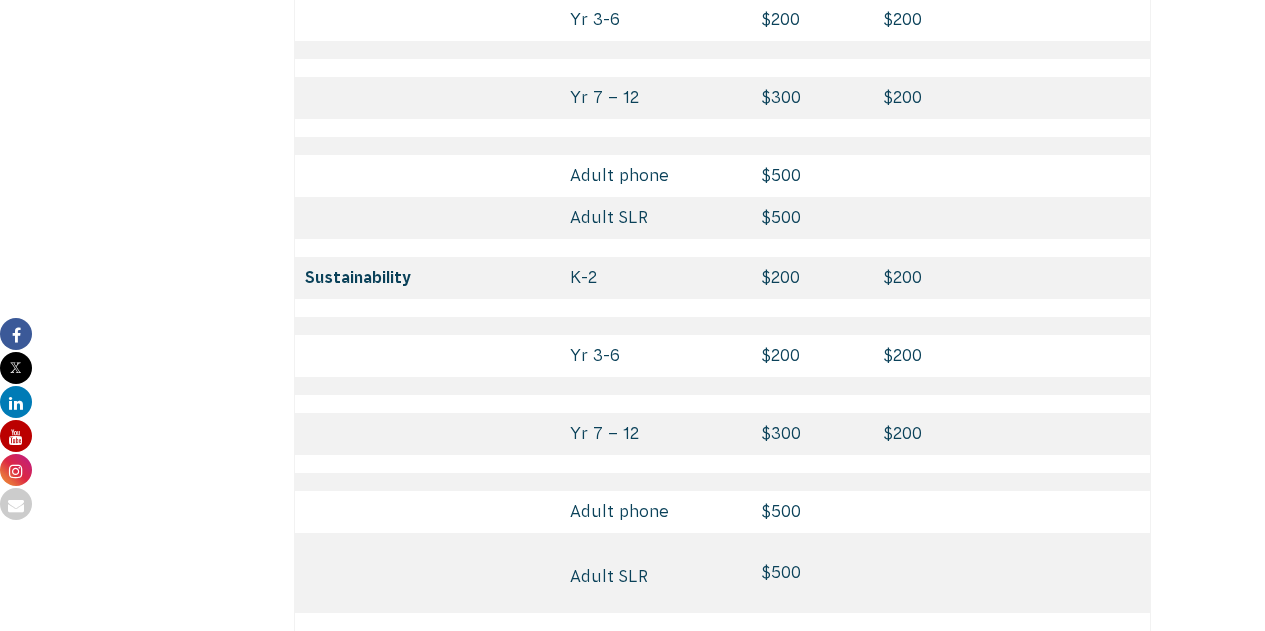 scroll, scrollTop: 8764, scrollLeft: 0, axis: vertical 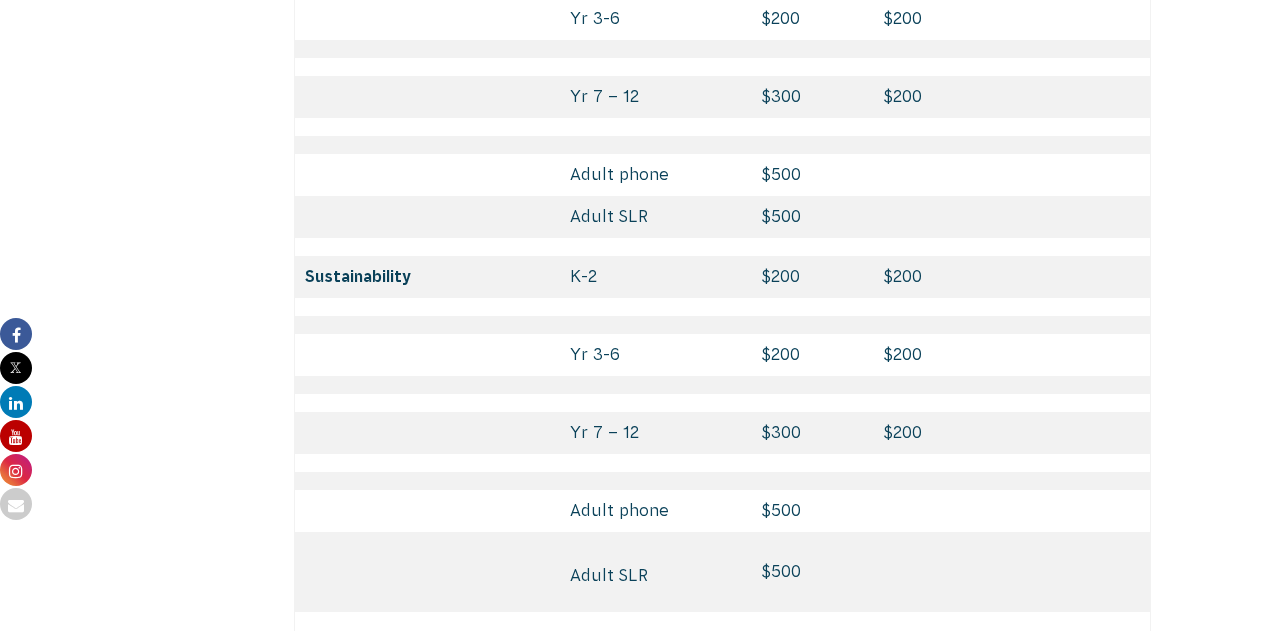 click on "$300" at bounding box center (813, 433) 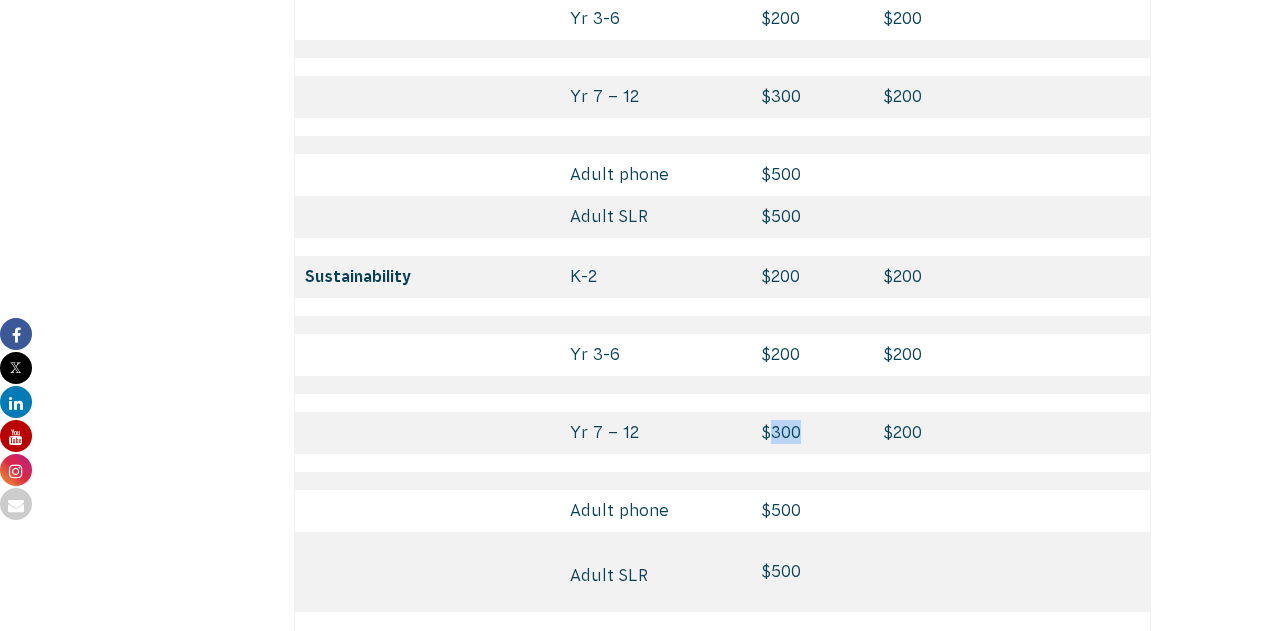 click on "$300" at bounding box center [813, 433] 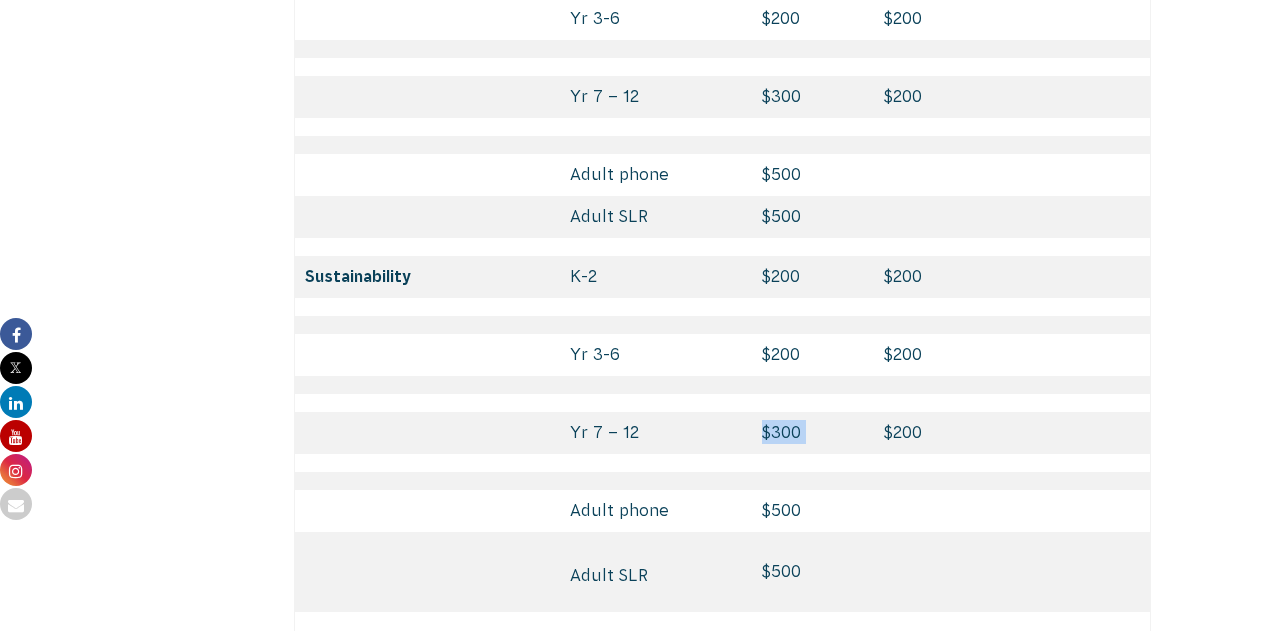 click on "$300" at bounding box center (813, 433) 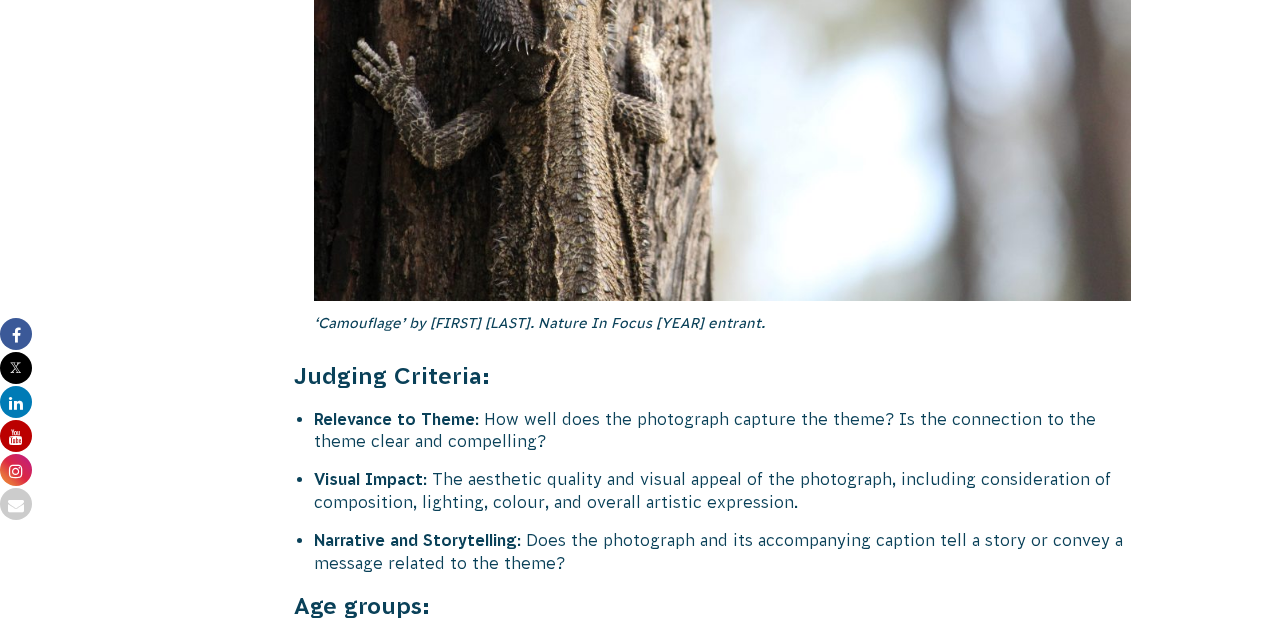 scroll, scrollTop: 7424, scrollLeft: 0, axis: vertical 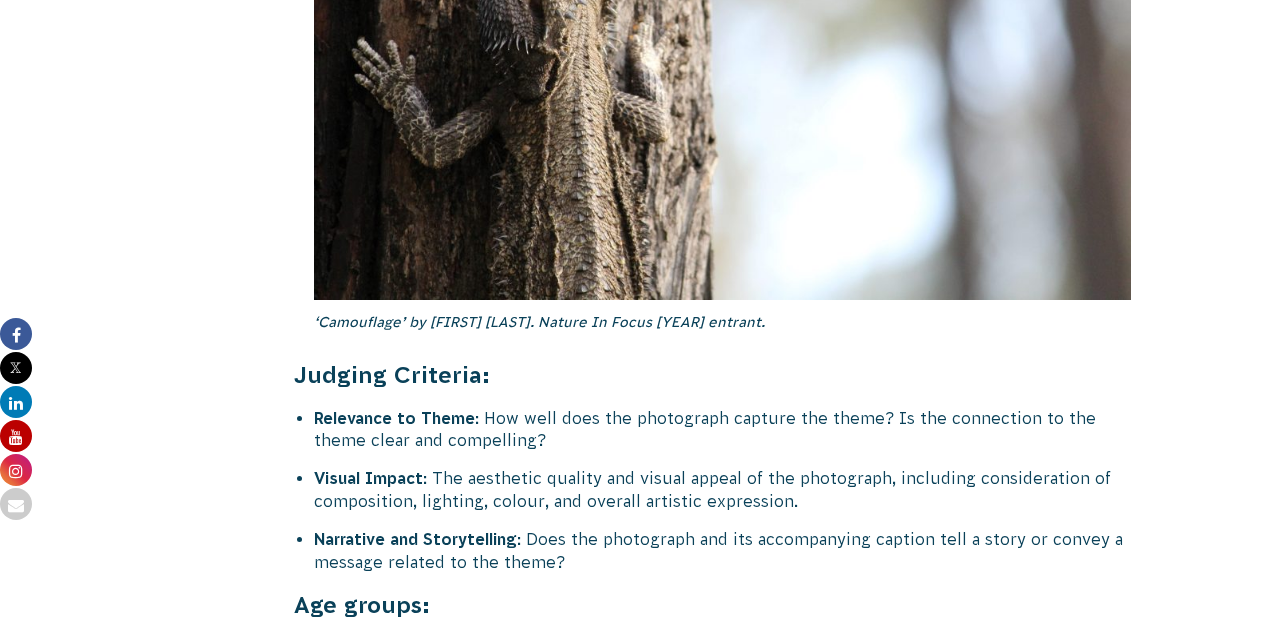 click on "‘Camouflage’ by Shara Johnson. Nature In Focus 2024 entrant." at bounding box center [723, 322] 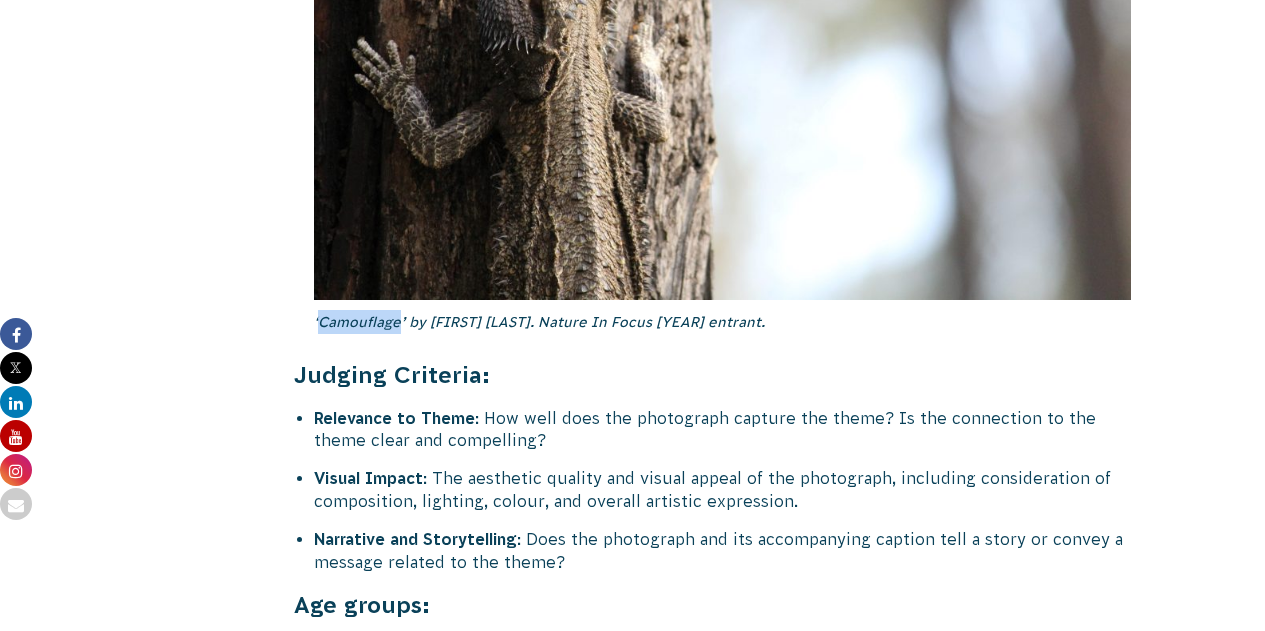 click on "‘Camouflage’ by Shara Johnson. Nature In Focus 2024 entrant." at bounding box center (723, 322) 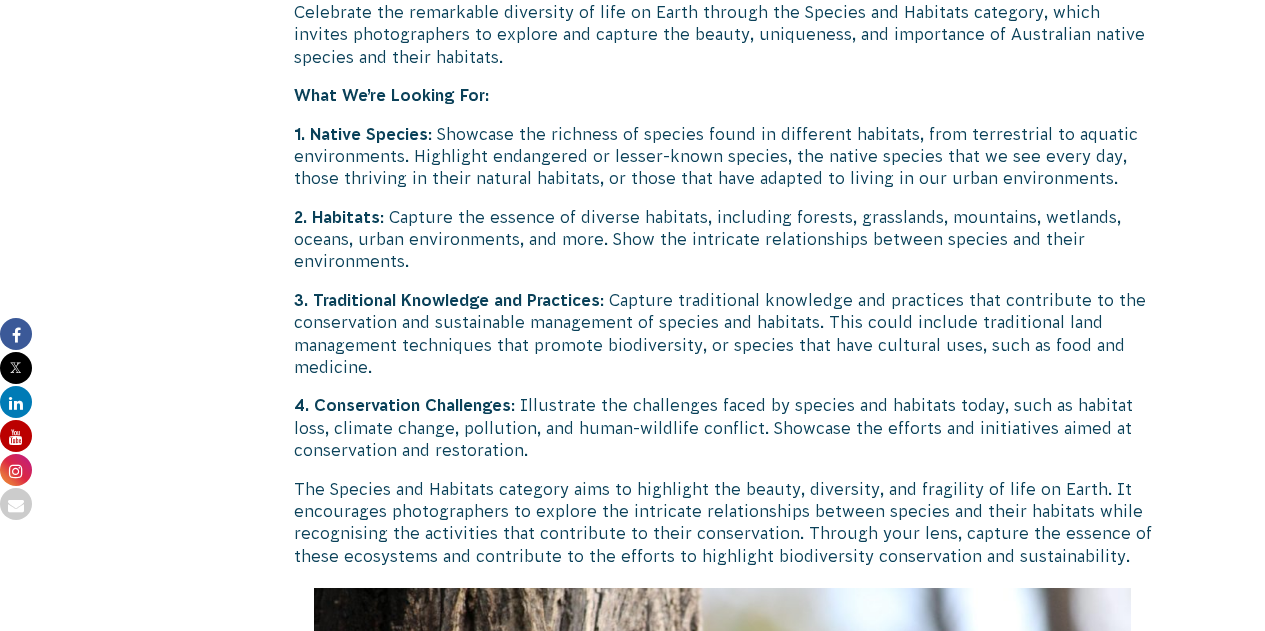 scroll, scrollTop: 6595, scrollLeft: 0, axis: vertical 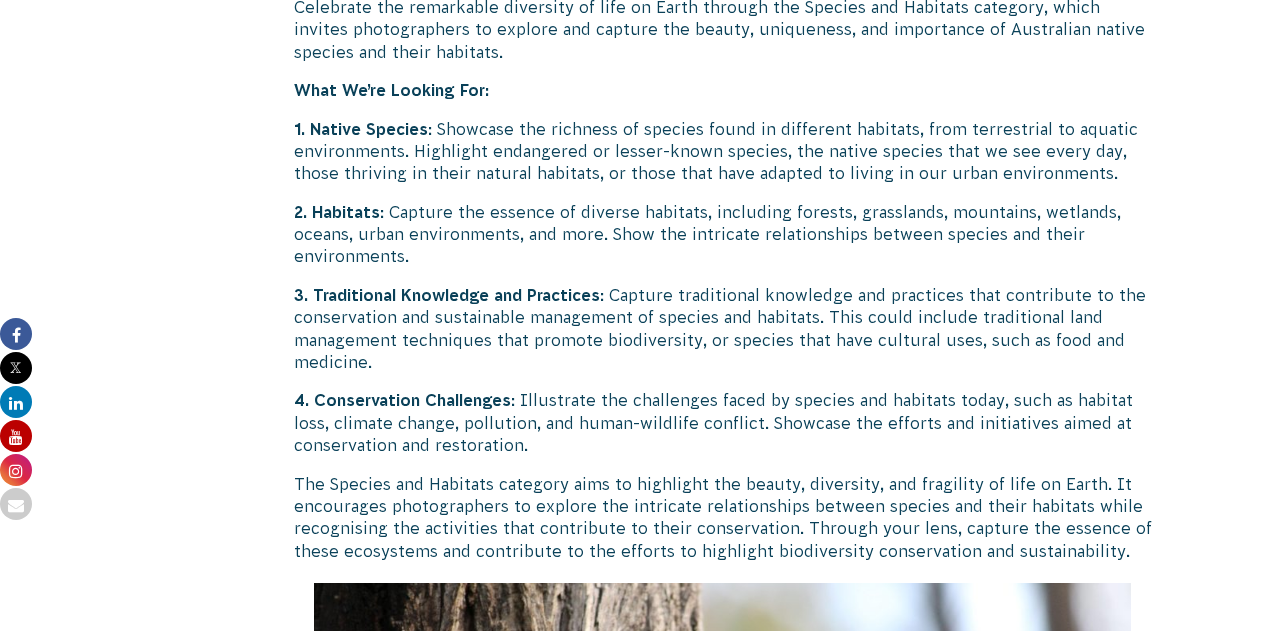 click on "4. Conservation Challenges : Illustrate the challenges faced by species and habitats today, such as habitat loss, climate change, pollution, and human-wildlife conflict. Showcase the efforts and initiatives aimed at conservation and restoration." at bounding box center [723, 422] 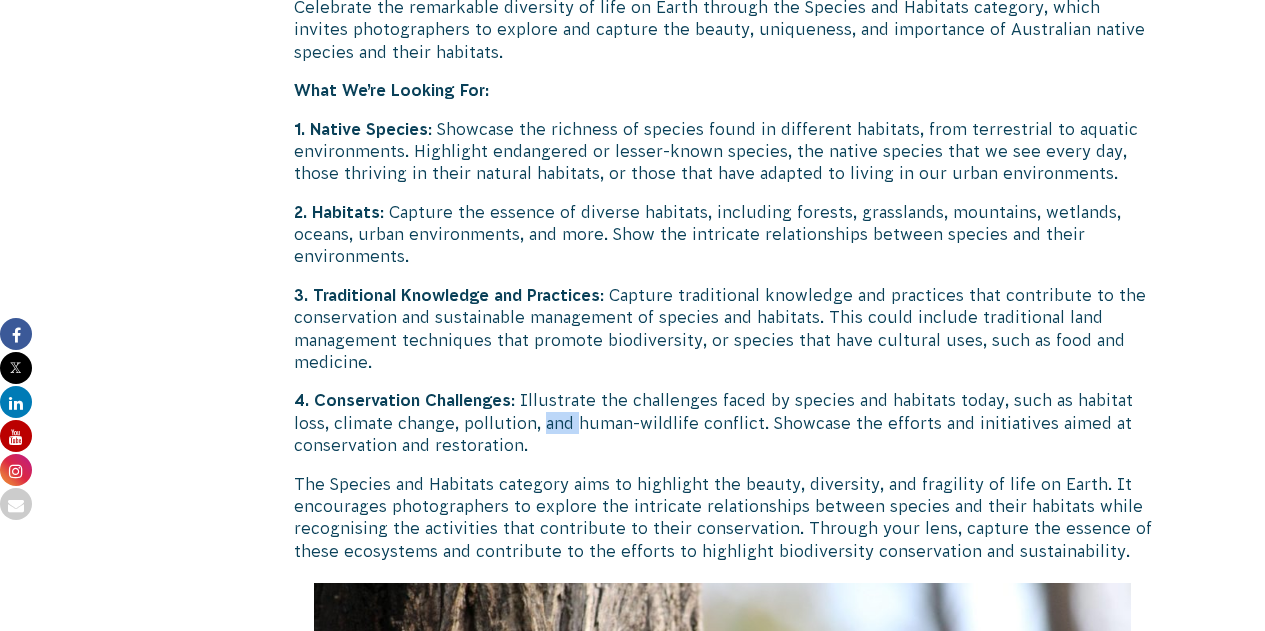 click on "4. Conservation Challenges : Illustrate the challenges faced by species and habitats today, such as habitat loss, climate change, pollution, and human-wildlife conflict. Showcase the efforts and initiatives aimed at conservation and restoration." at bounding box center (723, 422) 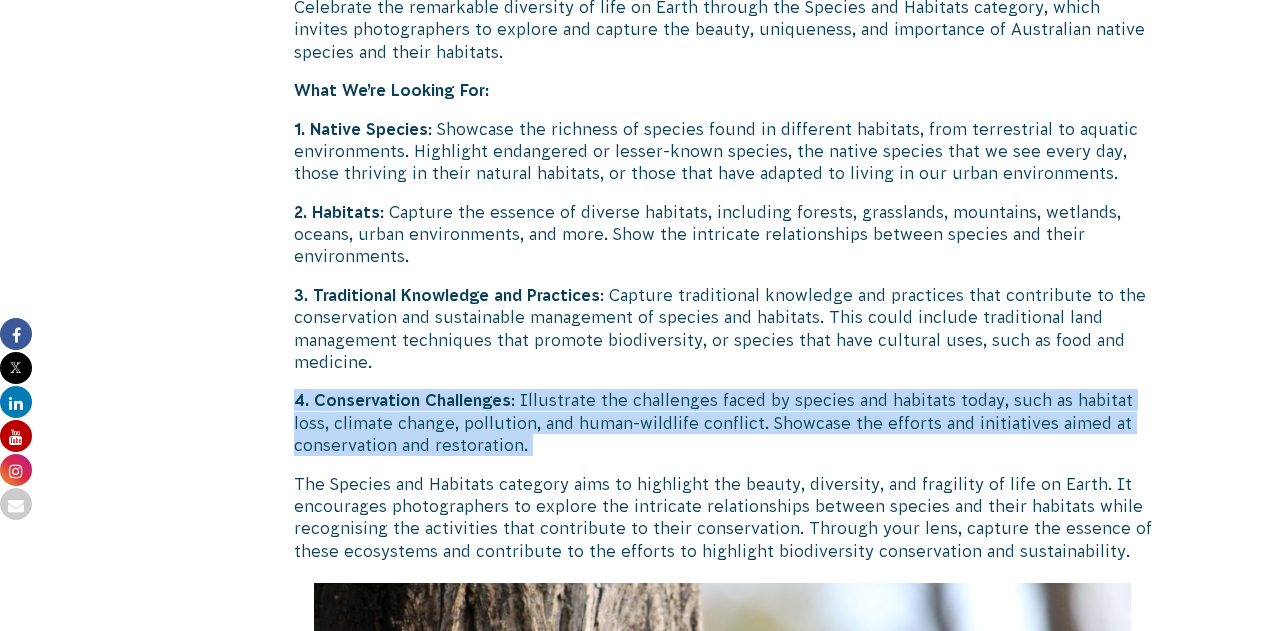 click on "4. Conservation Challenges : Illustrate the challenges faced by species and habitats today, such as habitat loss, climate change, pollution, and human-wildlife conflict. Showcase the efforts and initiatives aimed at conservation and restoration." at bounding box center (723, 422) 